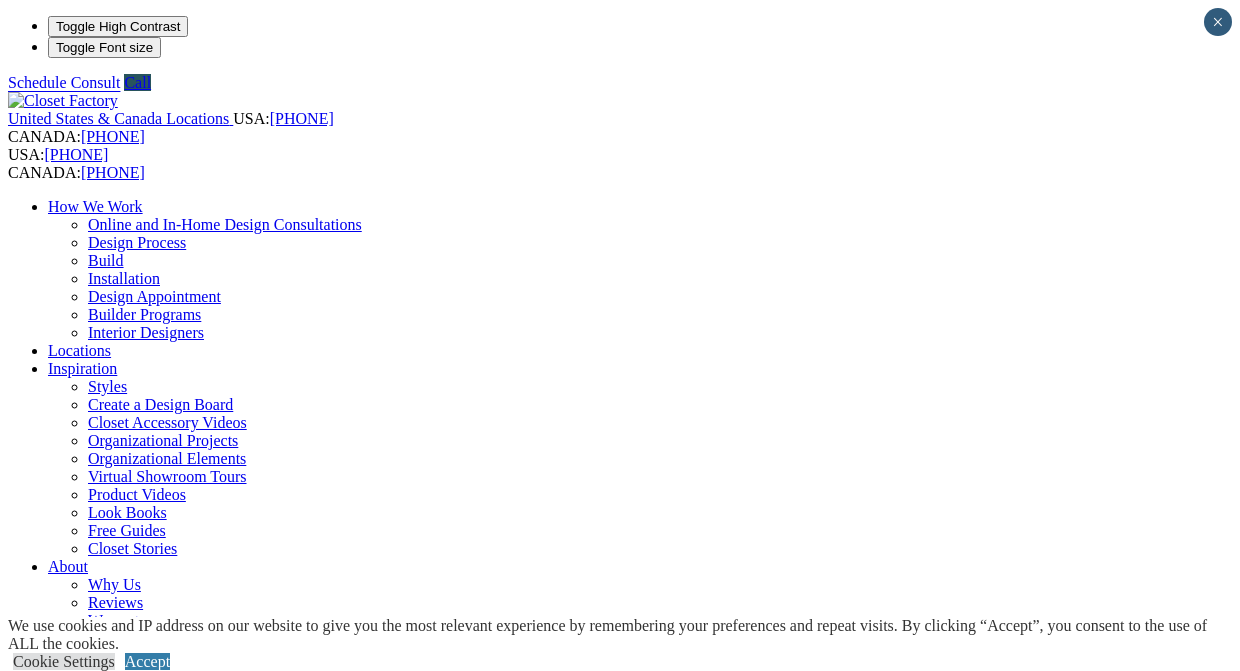 scroll, scrollTop: 0, scrollLeft: 0, axis: both 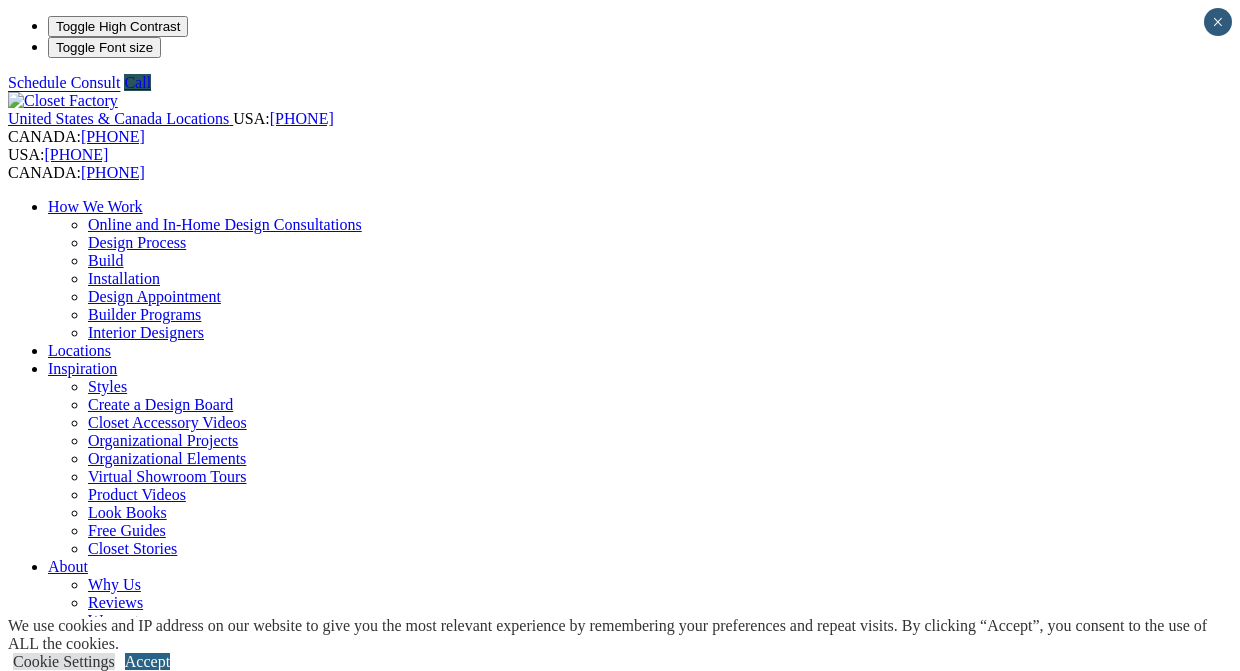 click on "Accept" at bounding box center (147, 661) 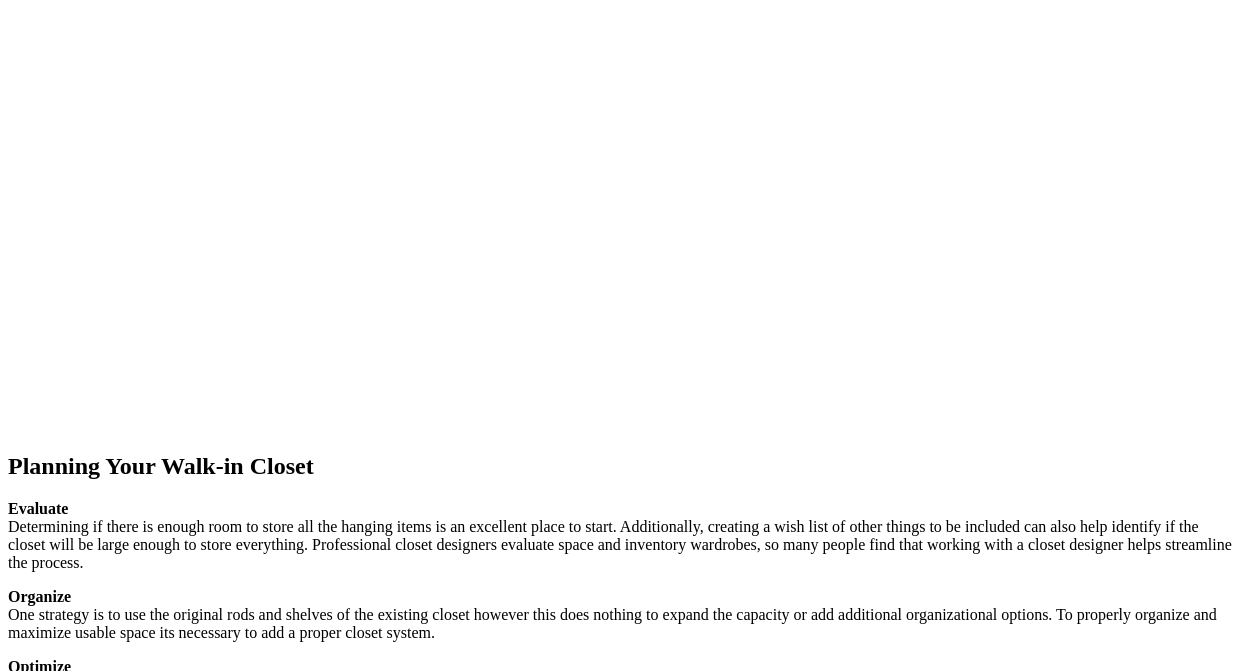scroll, scrollTop: 2433, scrollLeft: 0, axis: vertical 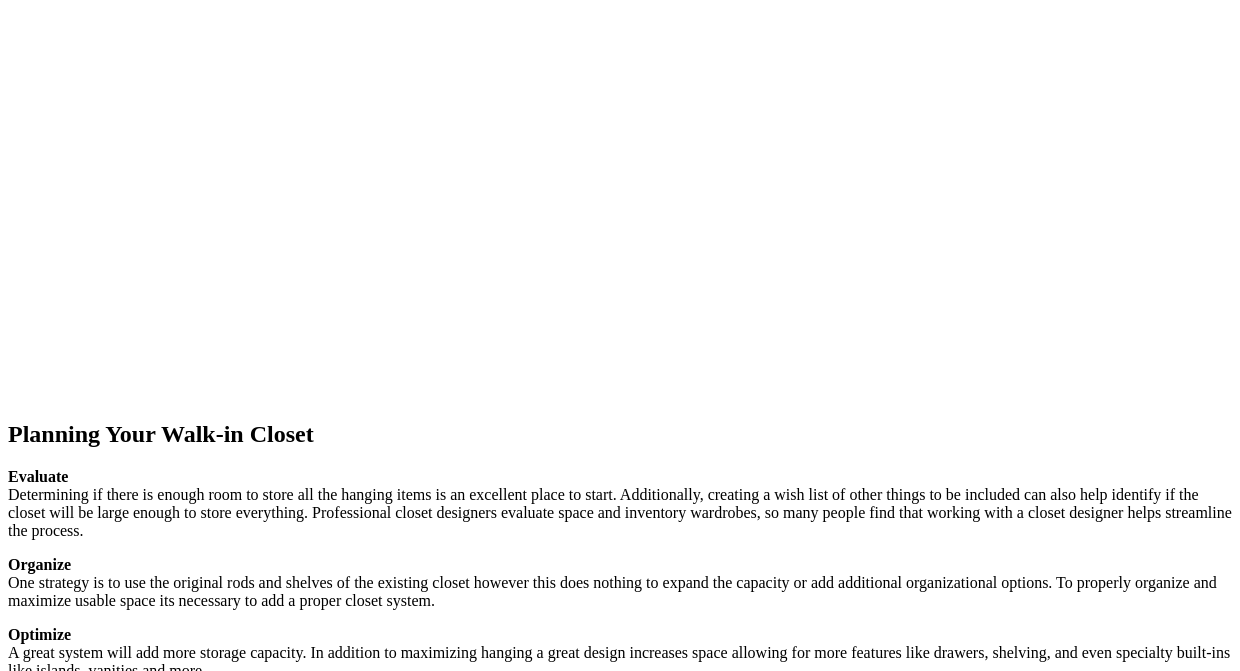 click at bounding box center [-1003, 1424] 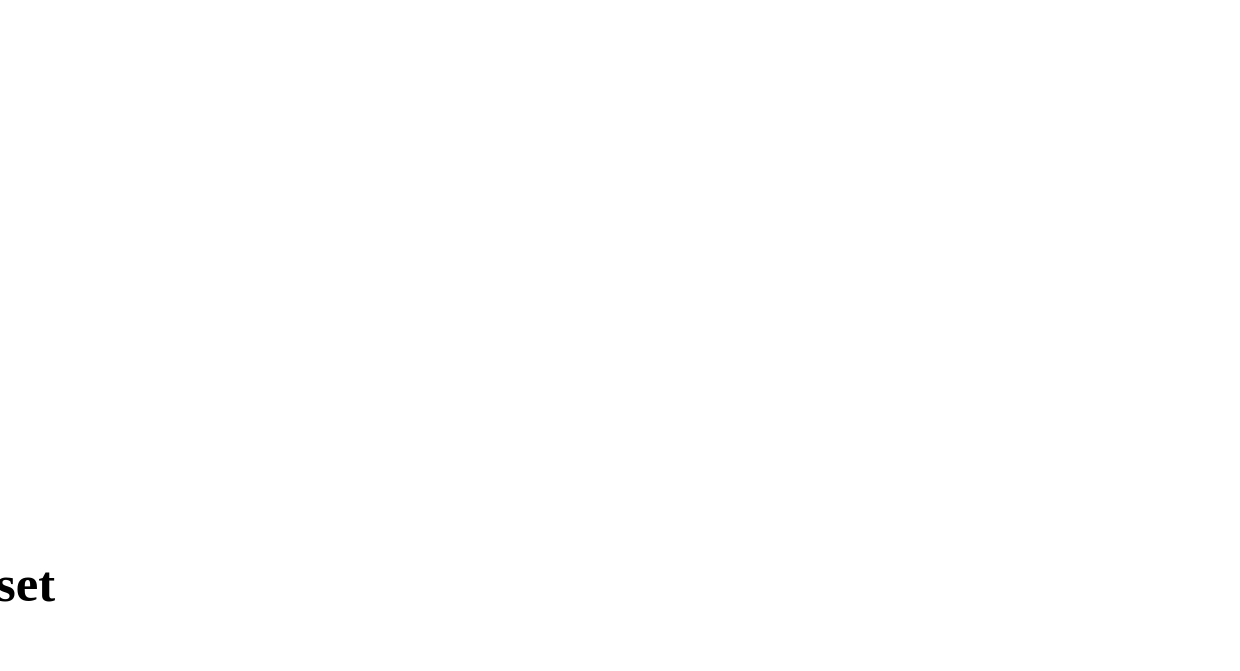 click at bounding box center (8, 9775) 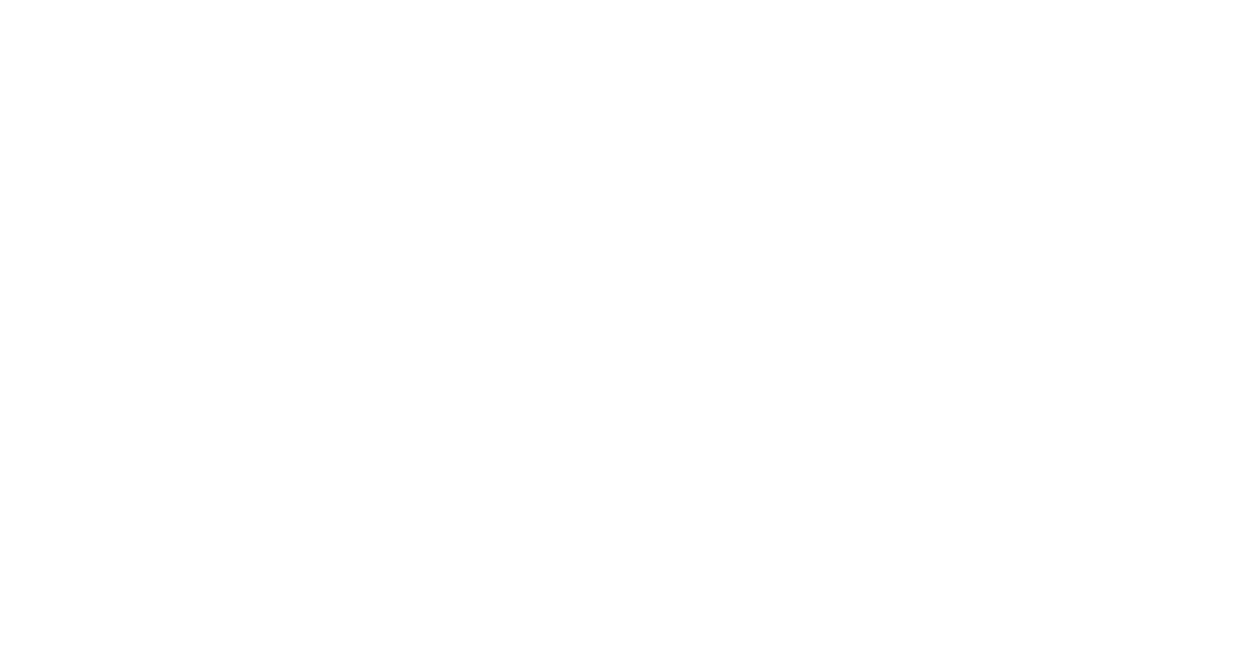 scroll, scrollTop: 2239, scrollLeft: 0, axis: vertical 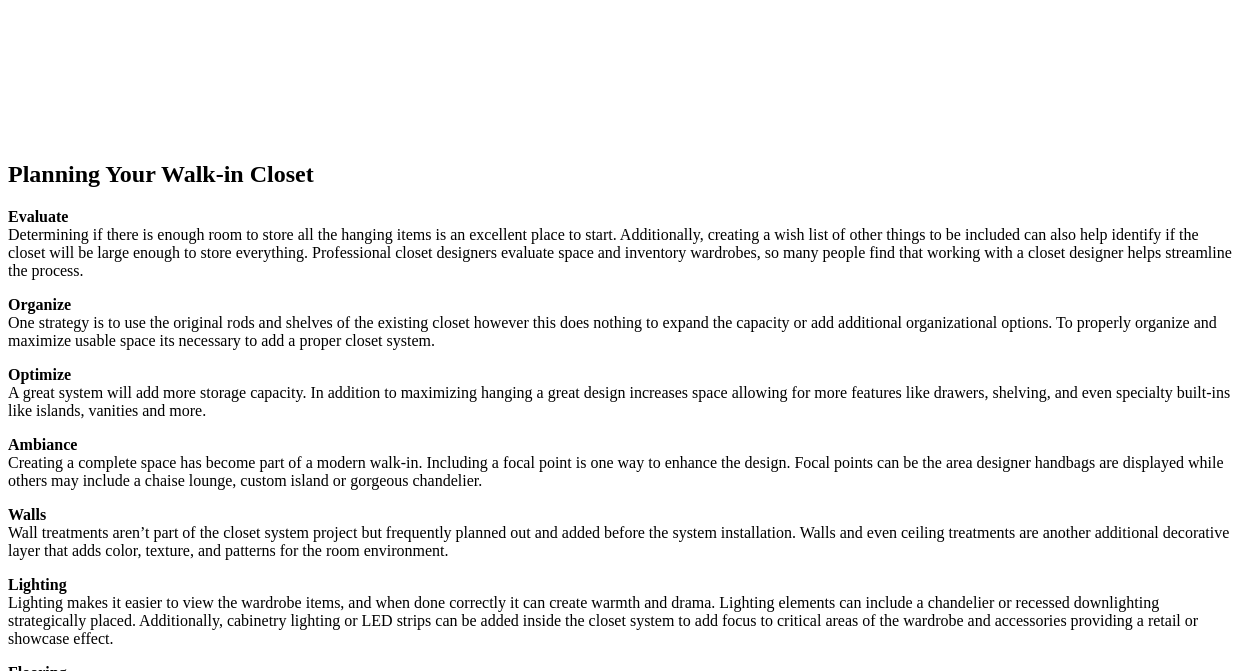 click on "Walk-in Closets" at bounding box center (139, -1897) 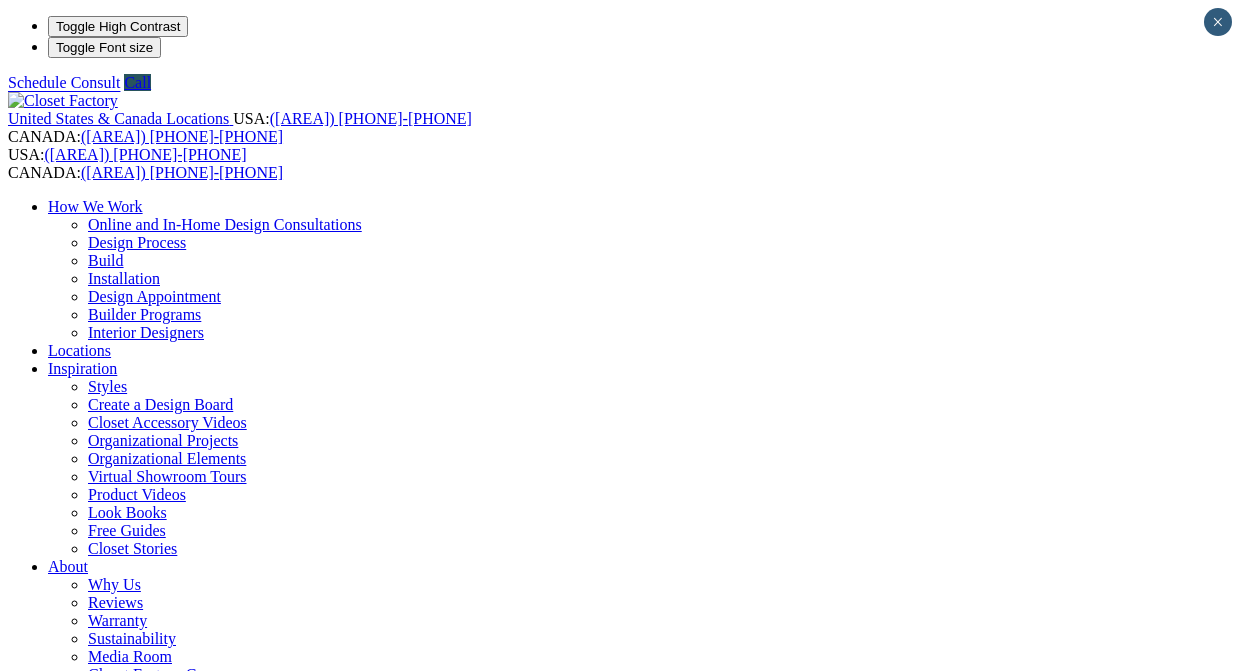 scroll, scrollTop: 0, scrollLeft: 0, axis: both 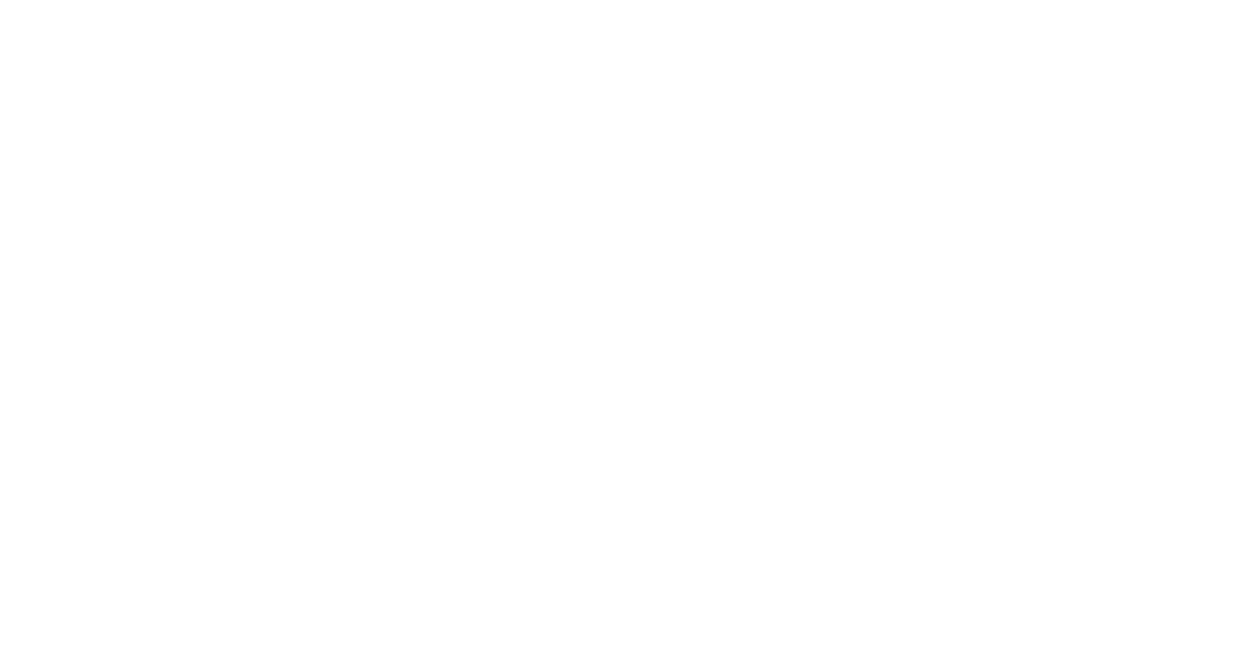 click at bounding box center [-1003, 1715] 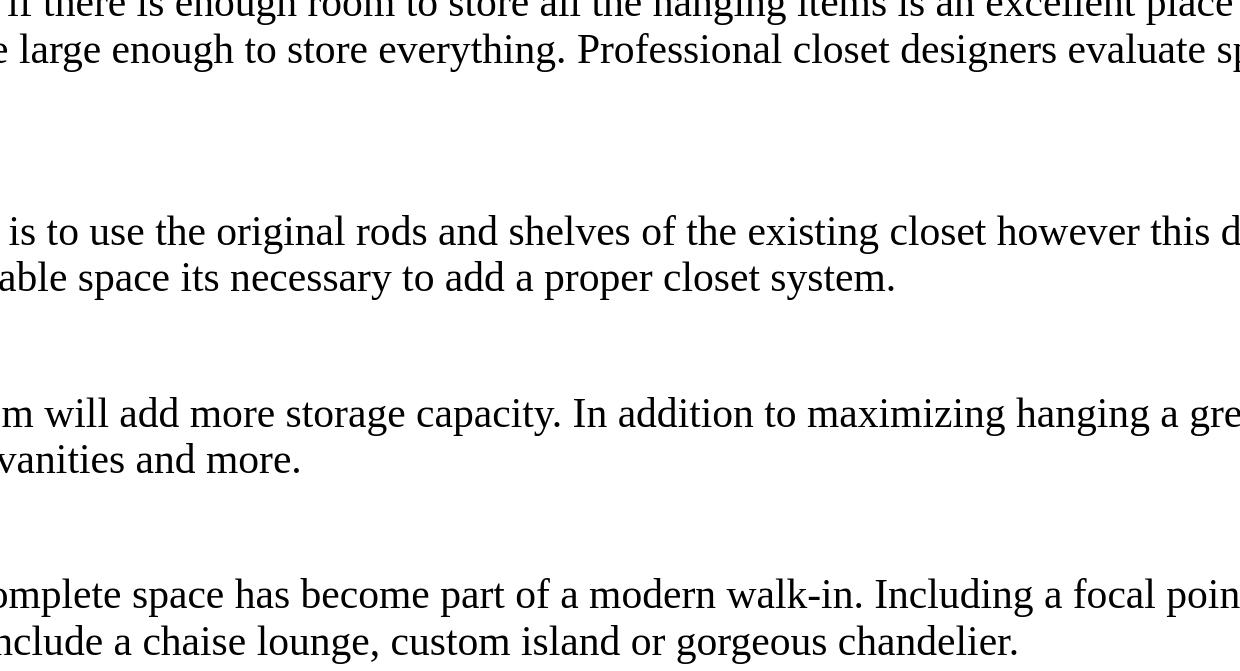 scroll, scrollTop: 2929, scrollLeft: 0, axis: vertical 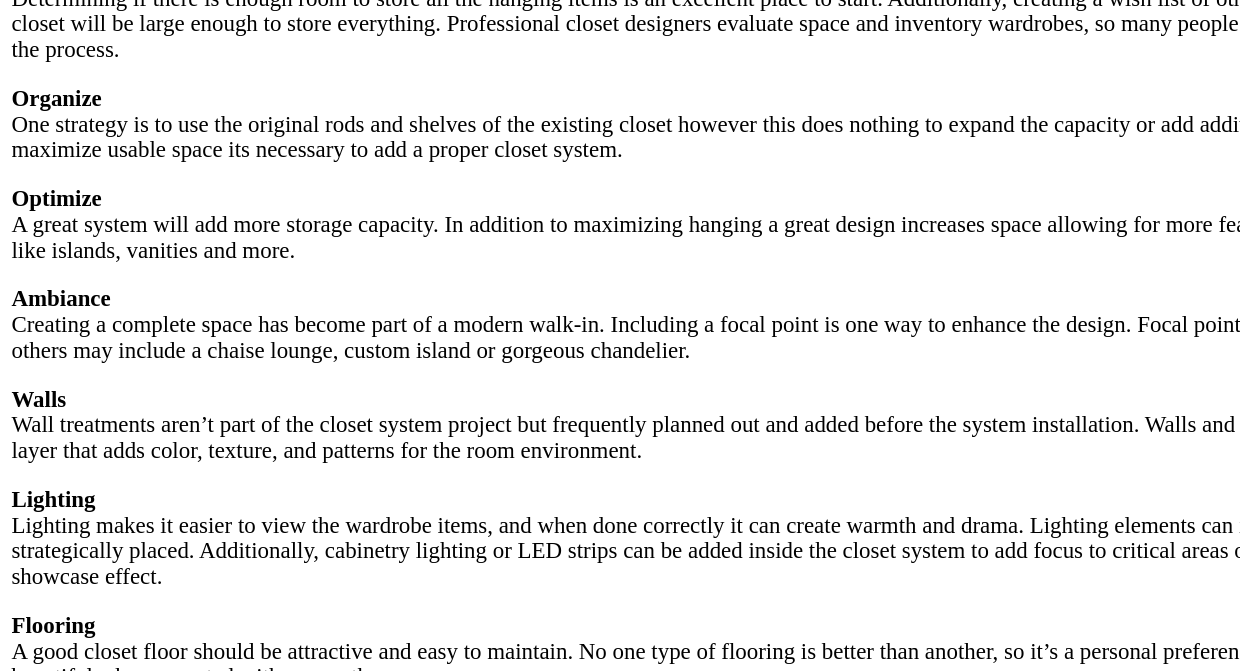 click on "Lovely walk-in closet system combines custom paint with antiquing units with a walnut stained wood island." at bounding box center [620, 1221] 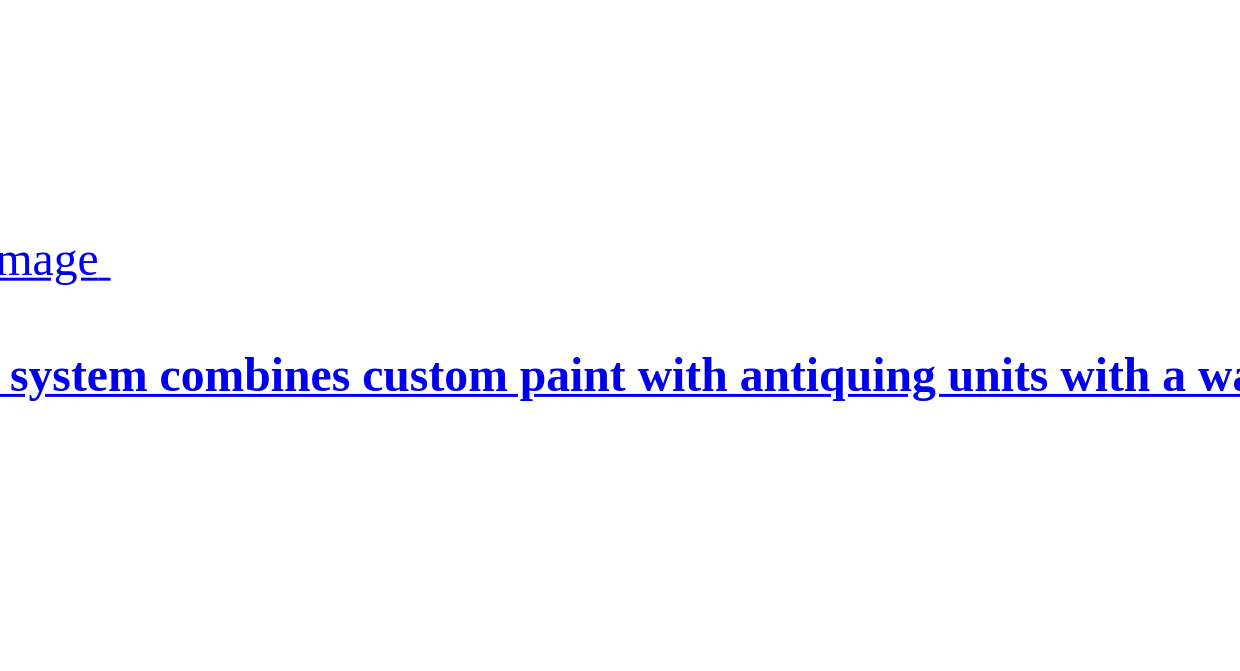 scroll, scrollTop: 4148, scrollLeft: 0, axis: vertical 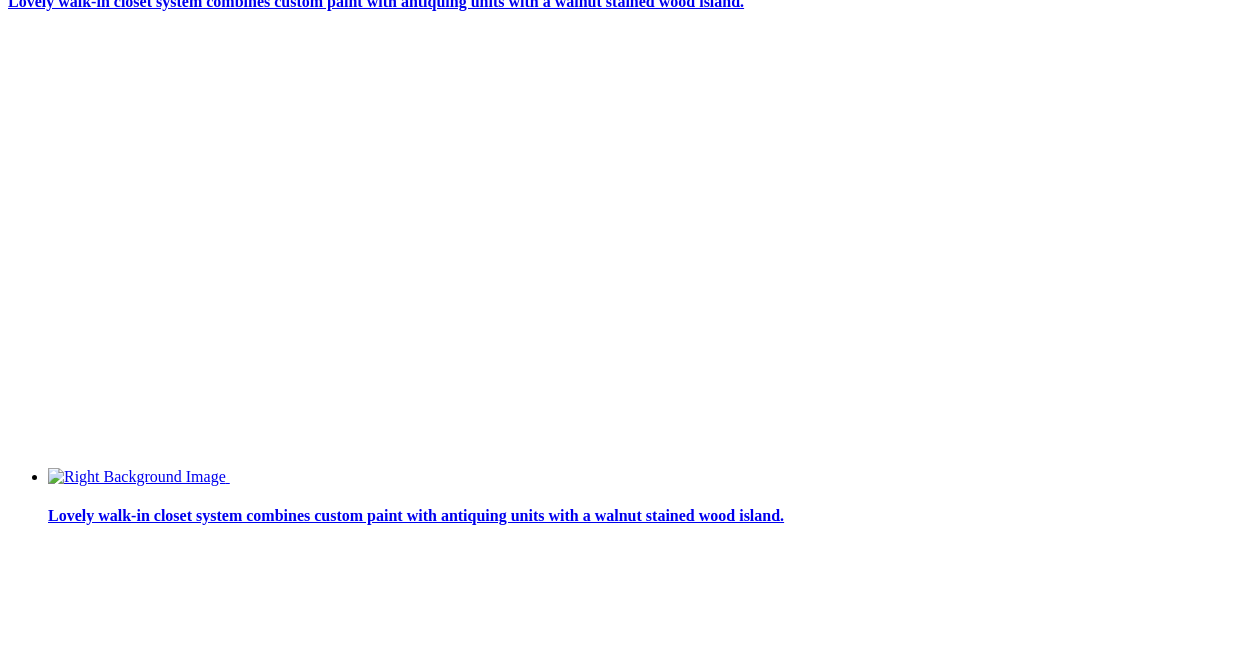 click at bounding box center (620, 6490) 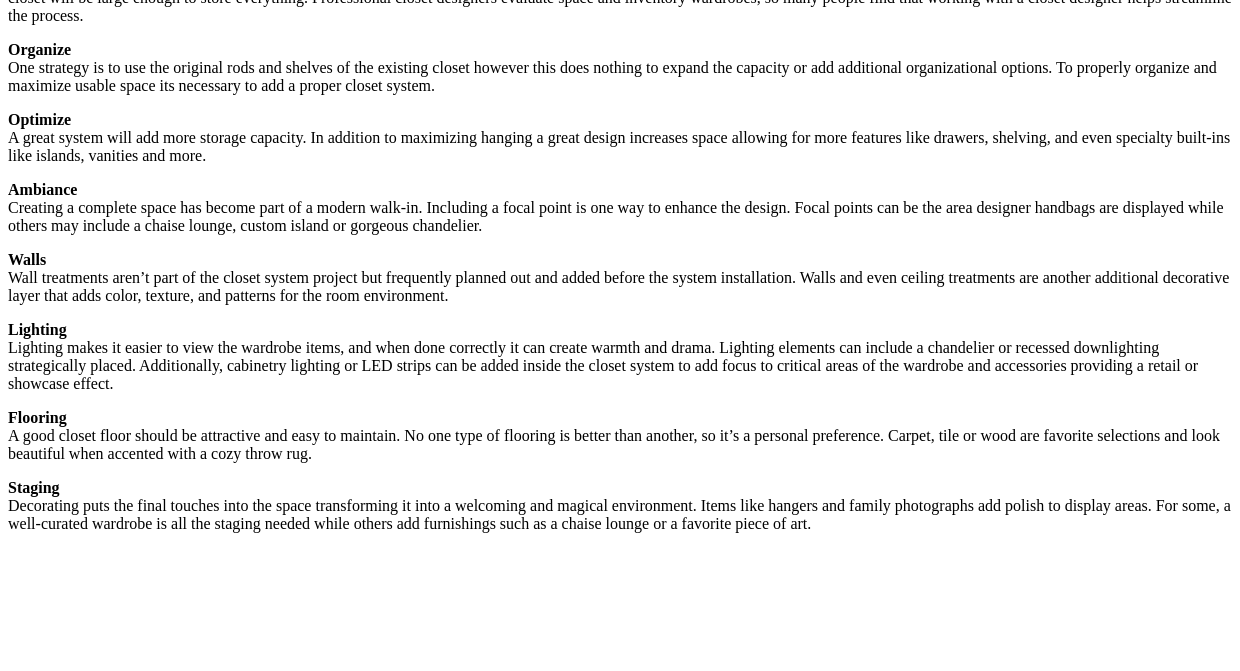 click on "Island includes a sunglasses drawer lined in velvet." at bounding box center [640, 3260] 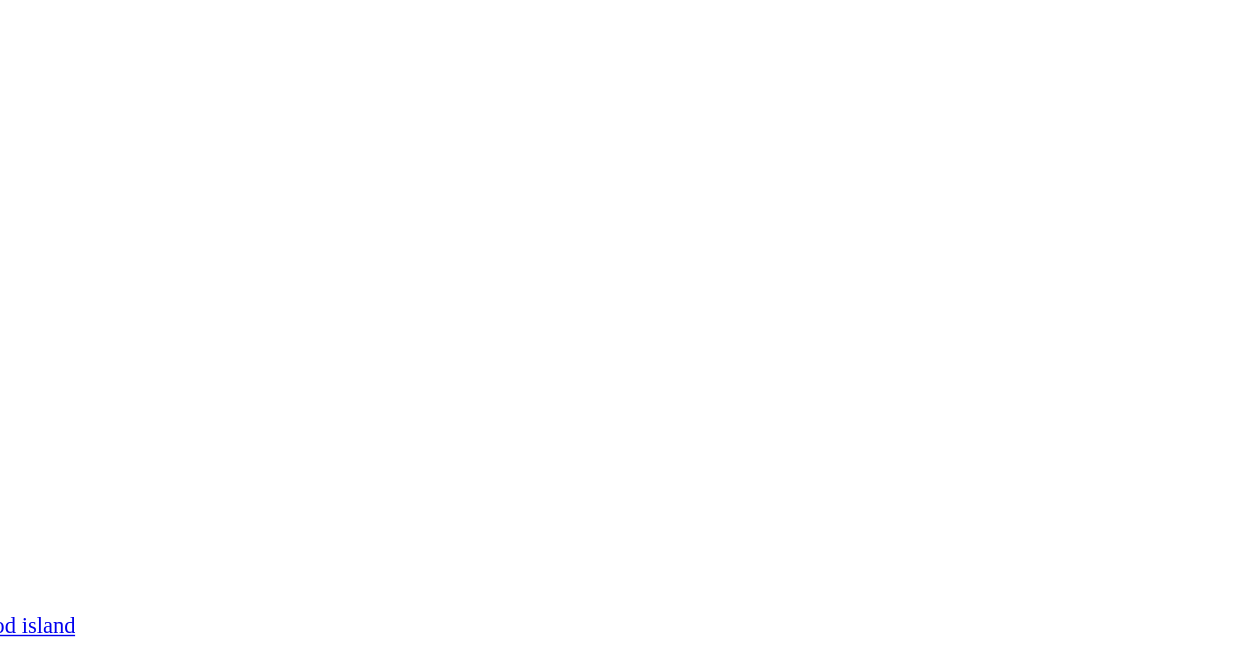 scroll, scrollTop: 3501, scrollLeft: 0, axis: vertical 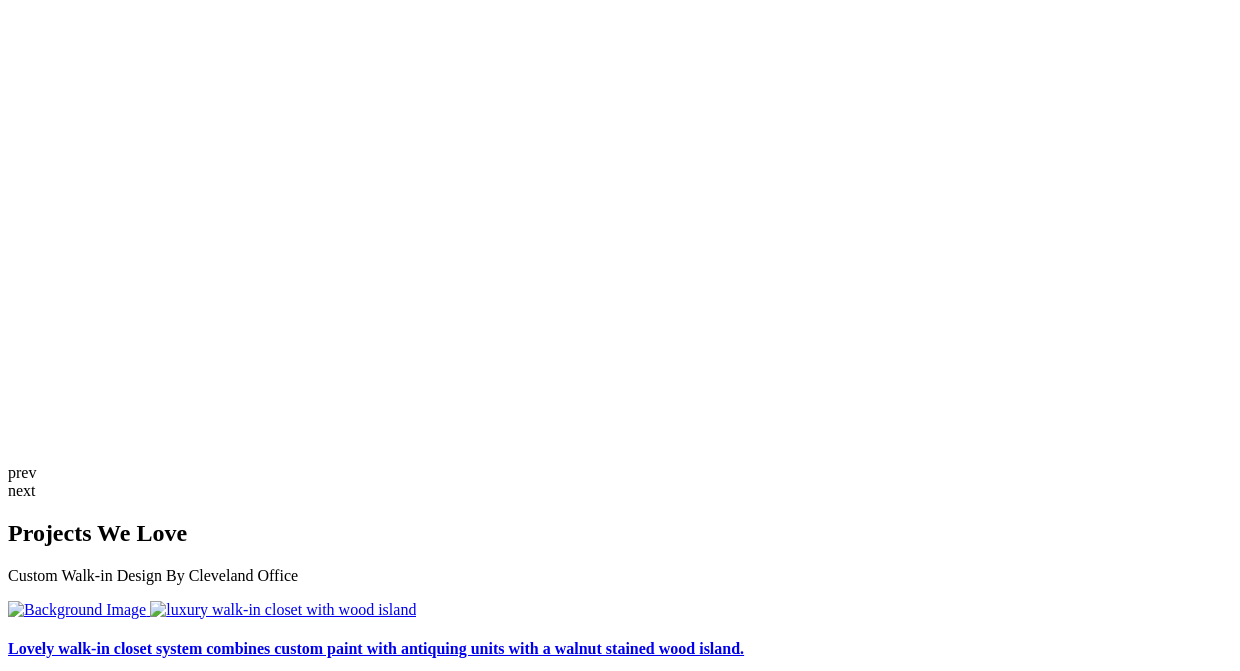 click at bounding box center (620, 7137) 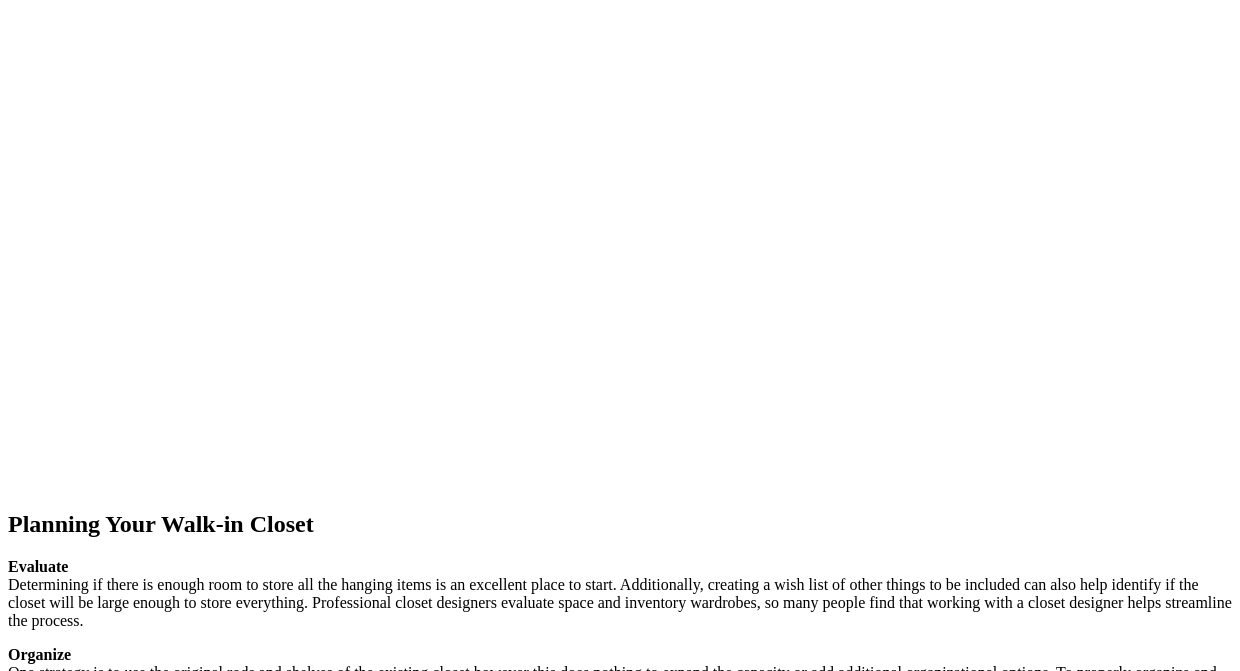 scroll, scrollTop: 2345, scrollLeft: 0, axis: vertical 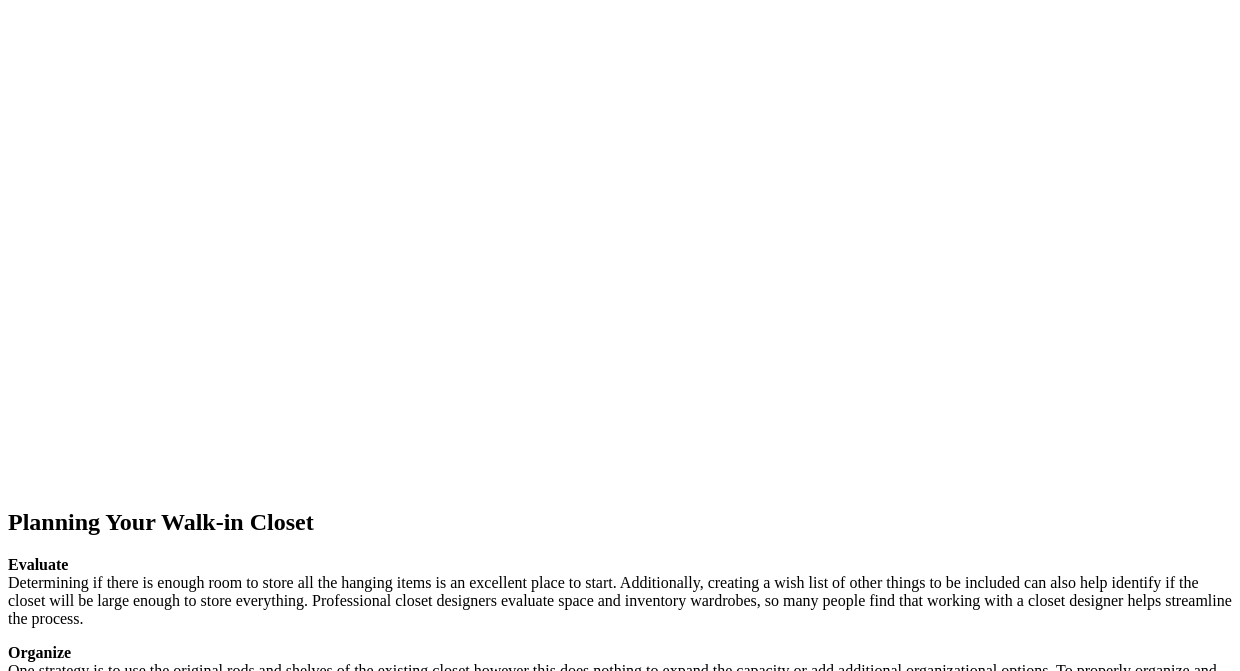 click on "prev" at bounding box center (620, 1629) 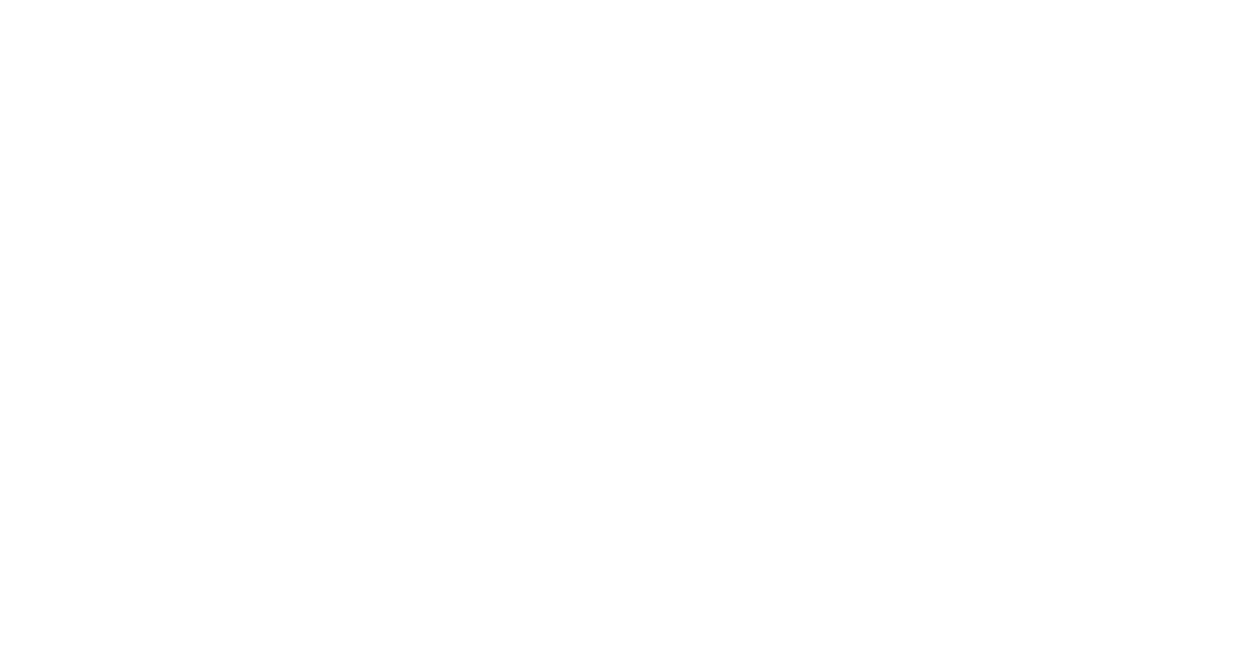 scroll, scrollTop: 2285, scrollLeft: 0, axis: vertical 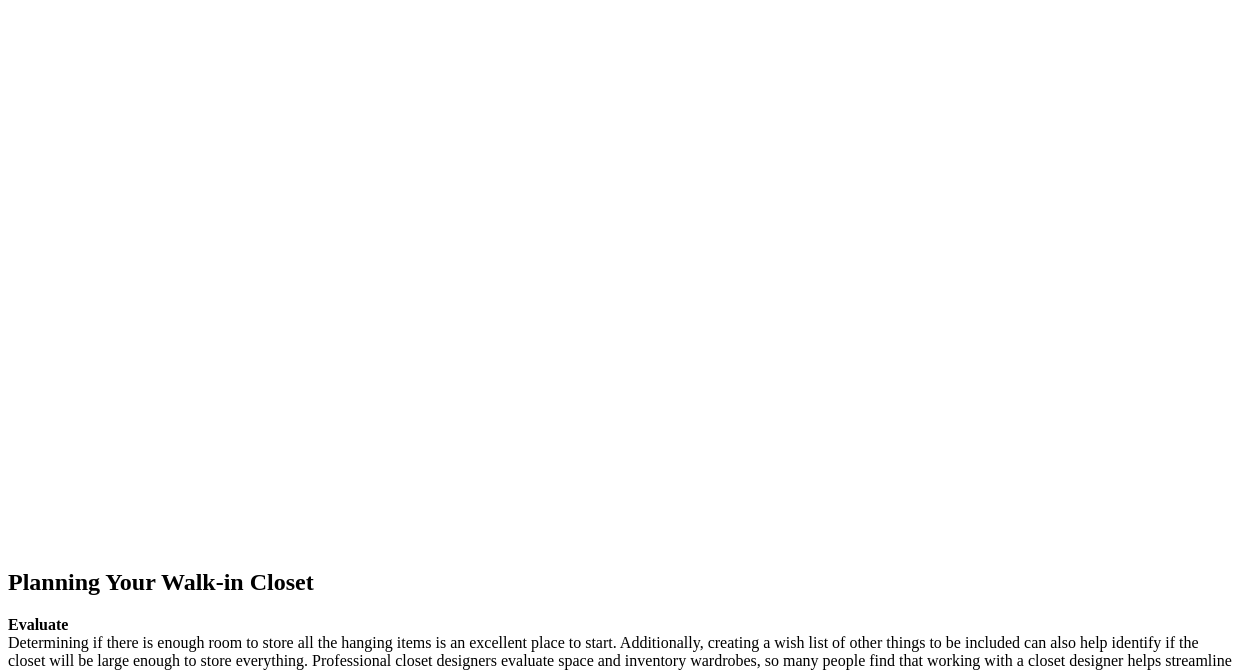 click at bounding box center [8, 8389] 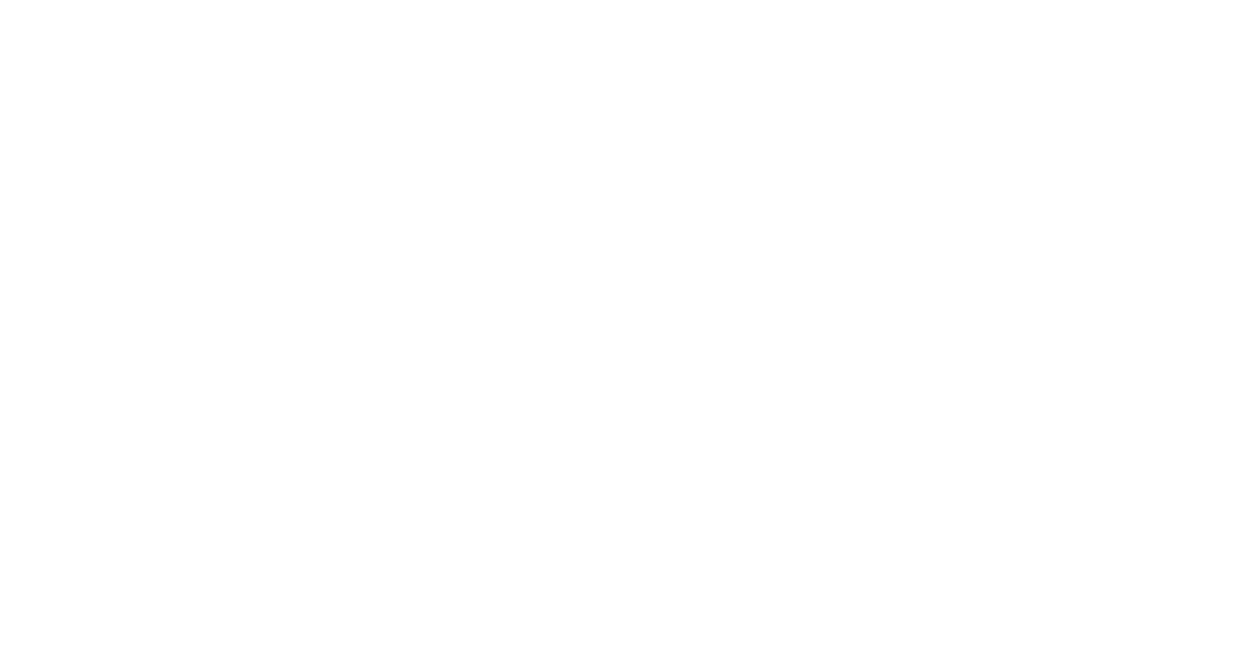 scroll, scrollTop: 2267, scrollLeft: 0, axis: vertical 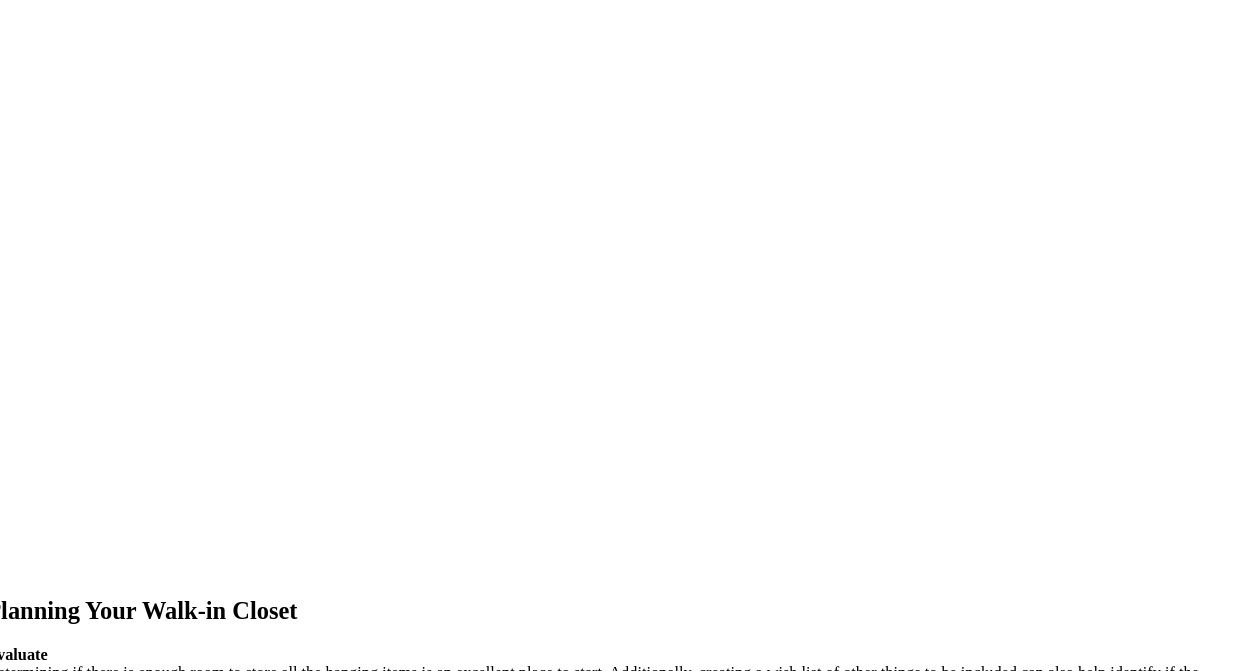 click at bounding box center [8, 8407] 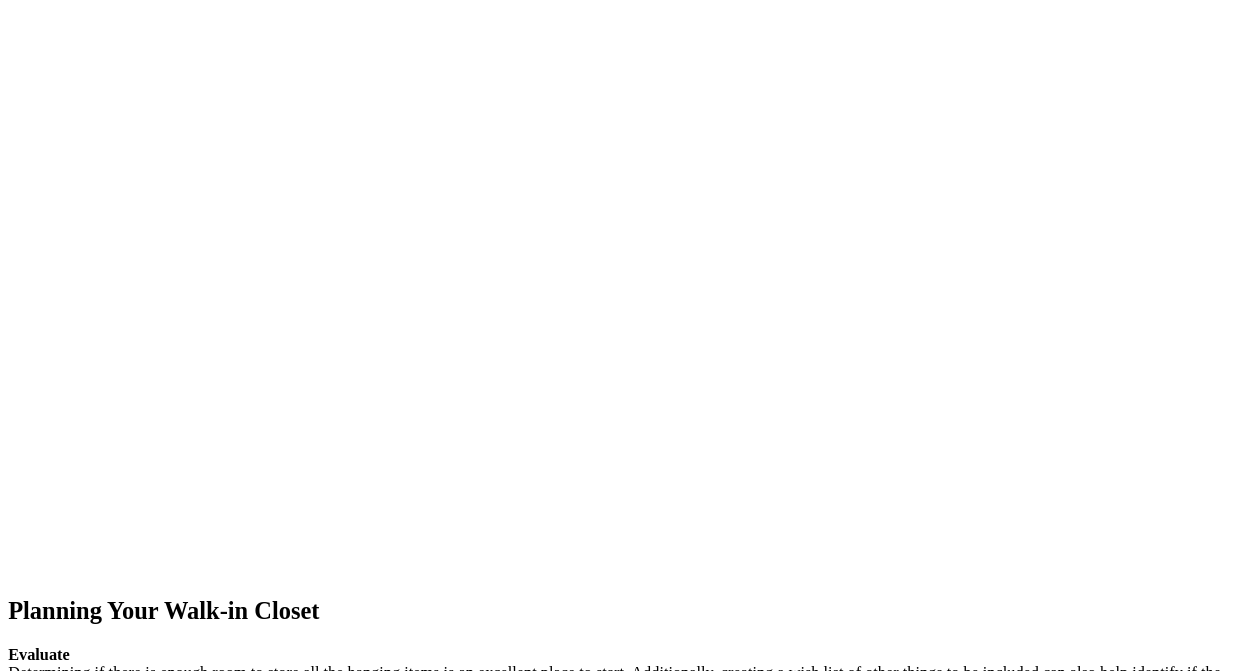 click on "prev" at bounding box center [620, 1707] 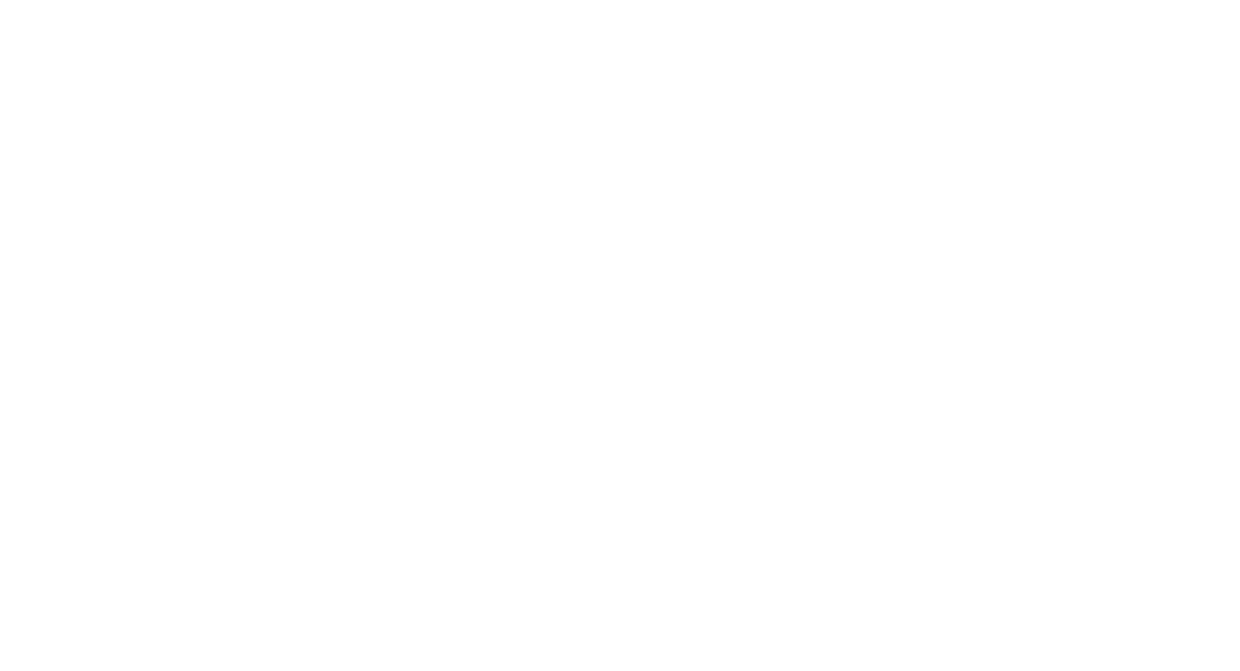 scroll, scrollTop: 2149, scrollLeft: 0, axis: vertical 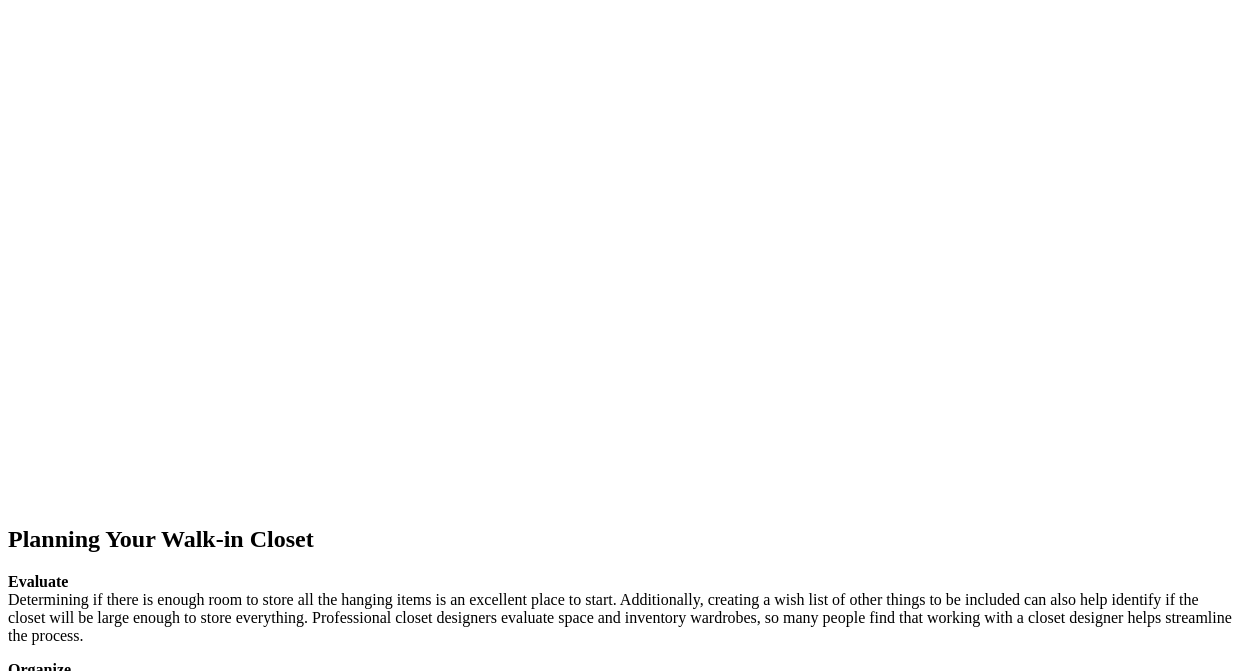 click on "next" at bounding box center [620, 1664] 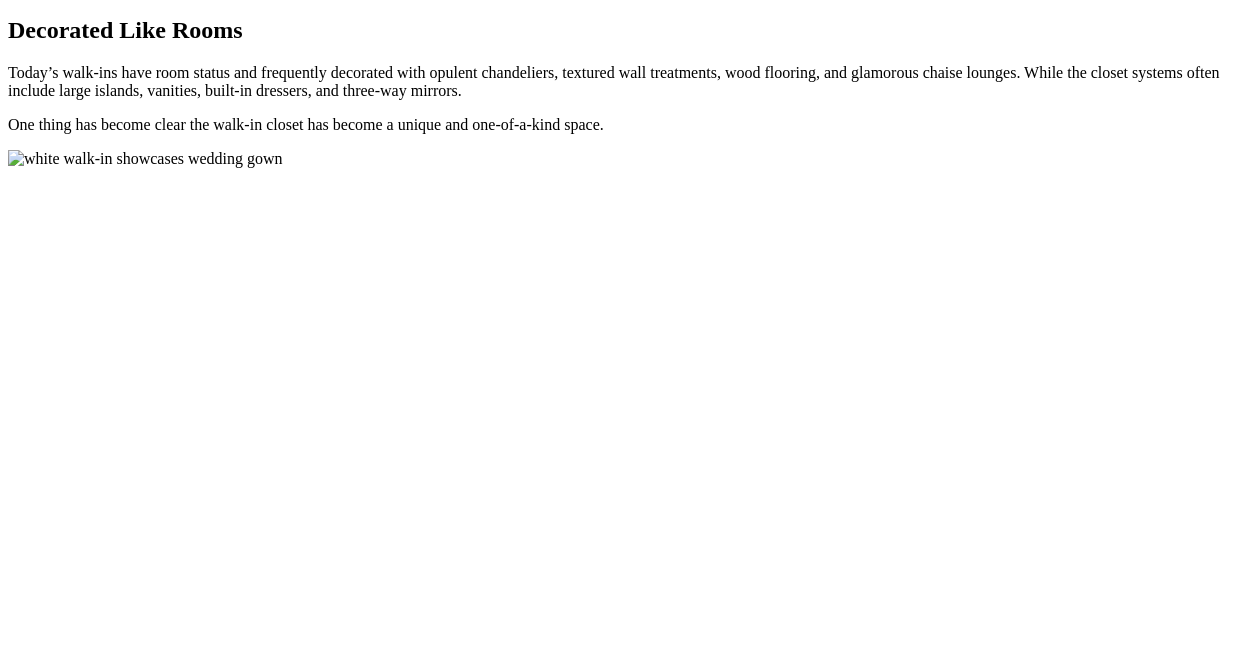 scroll, scrollTop: 1877, scrollLeft: 0, axis: vertical 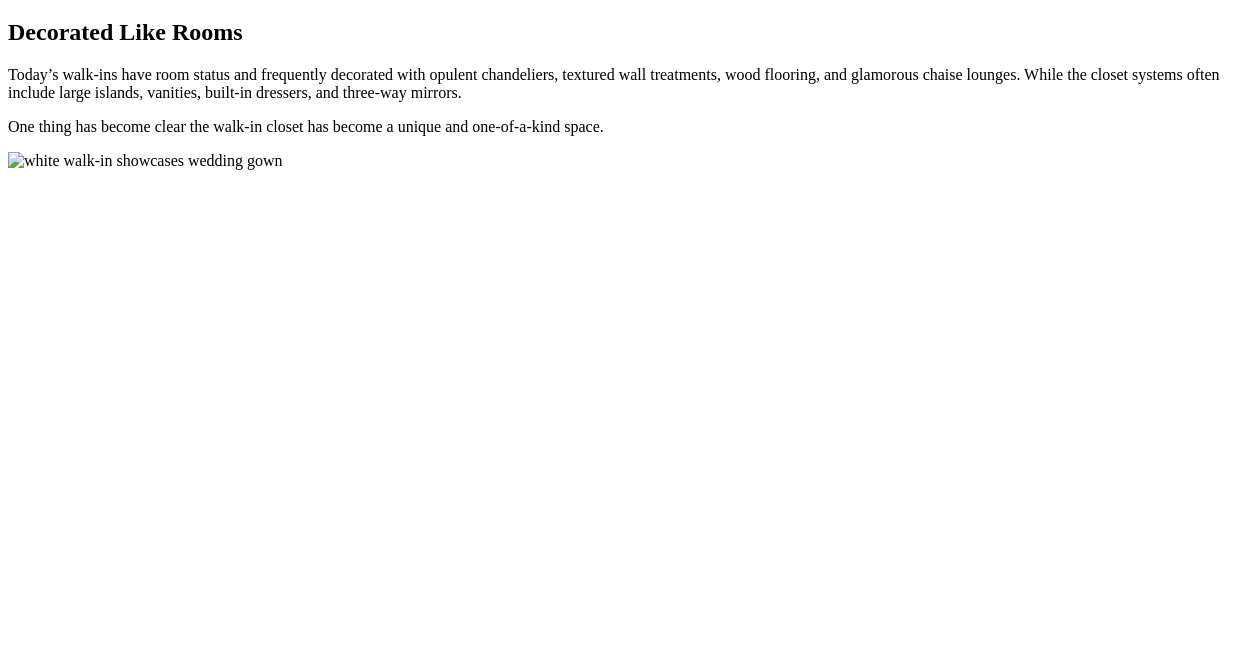 click on "Closet Organizers" at bounding box center (145, -1153) 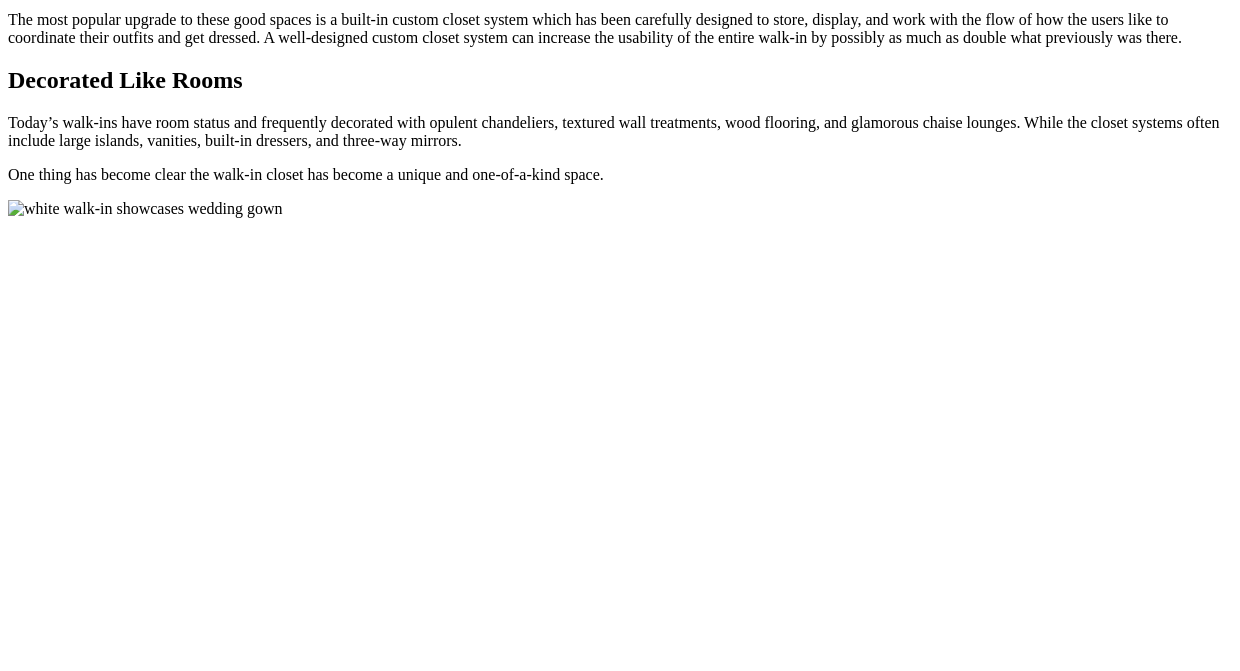 click on "Closet Organizers" at bounding box center (145, -1153) 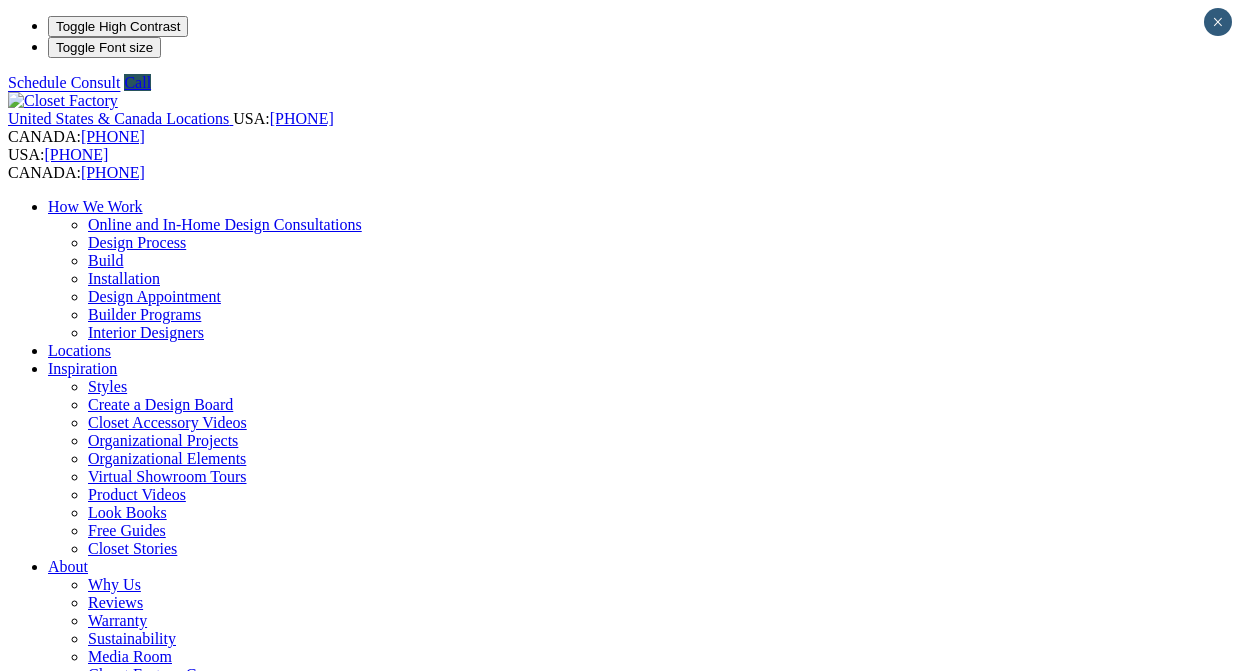 scroll, scrollTop: 0, scrollLeft: 0, axis: both 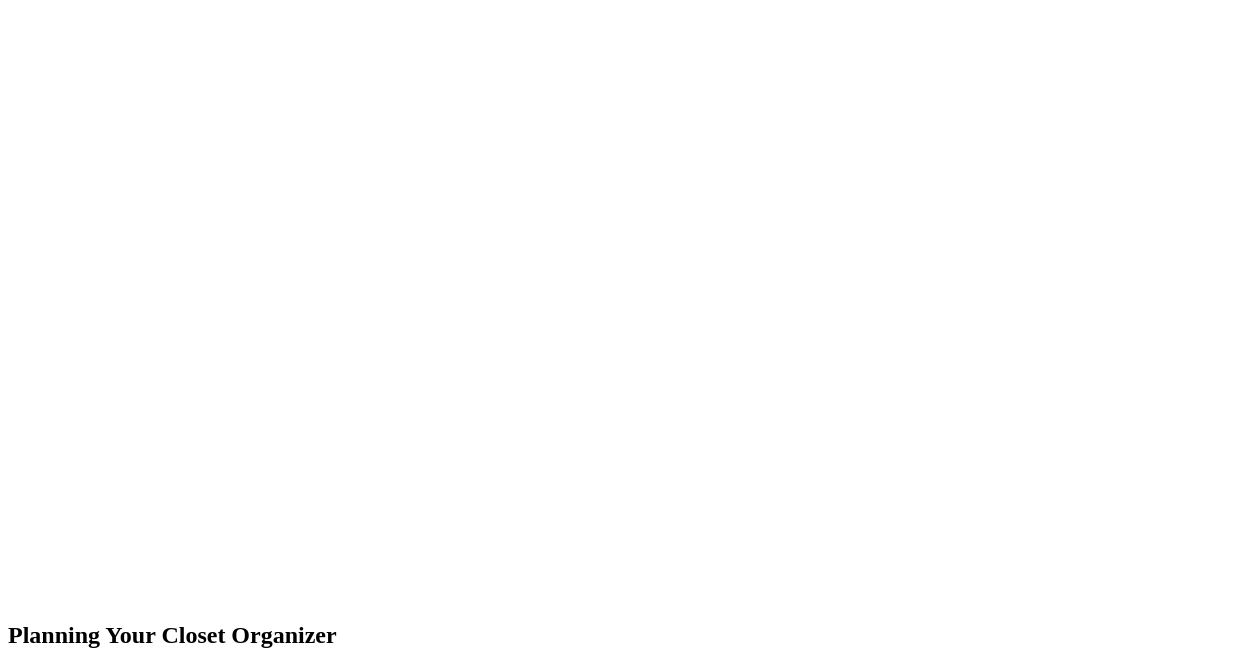 click on "prev" at bounding box center (620, 1723) 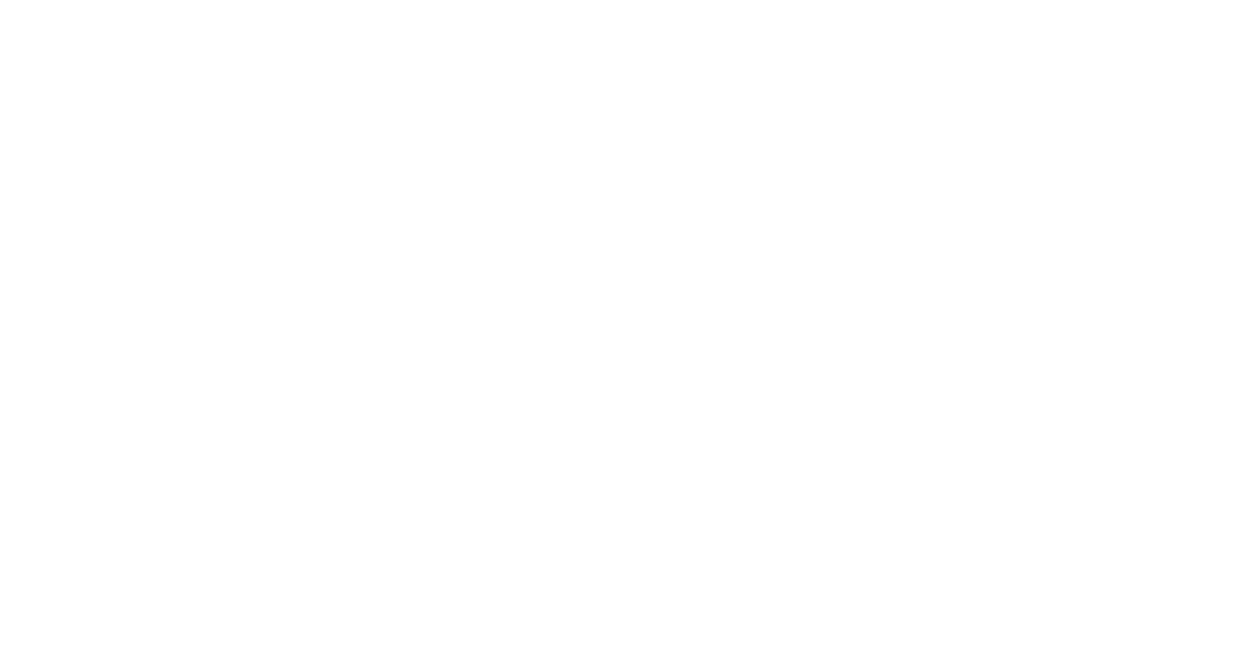 scroll, scrollTop: 2342, scrollLeft: 0, axis: vertical 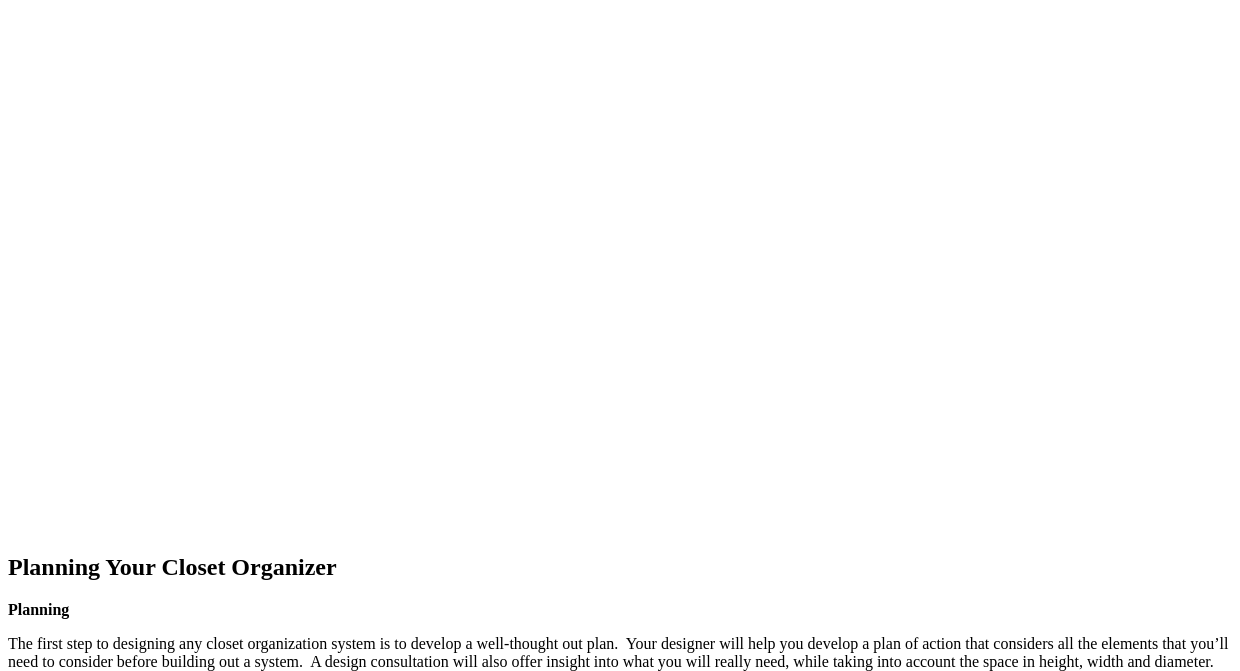 click at bounding box center (8, 9885) 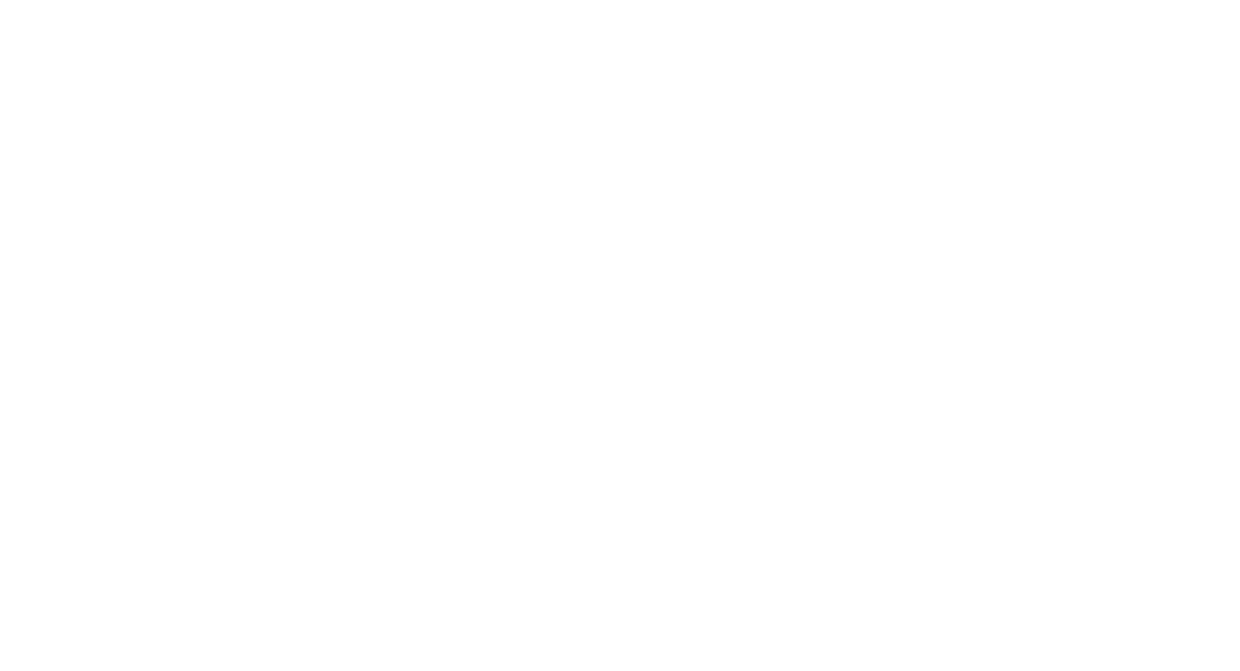 scroll, scrollTop: 2342, scrollLeft: 0, axis: vertical 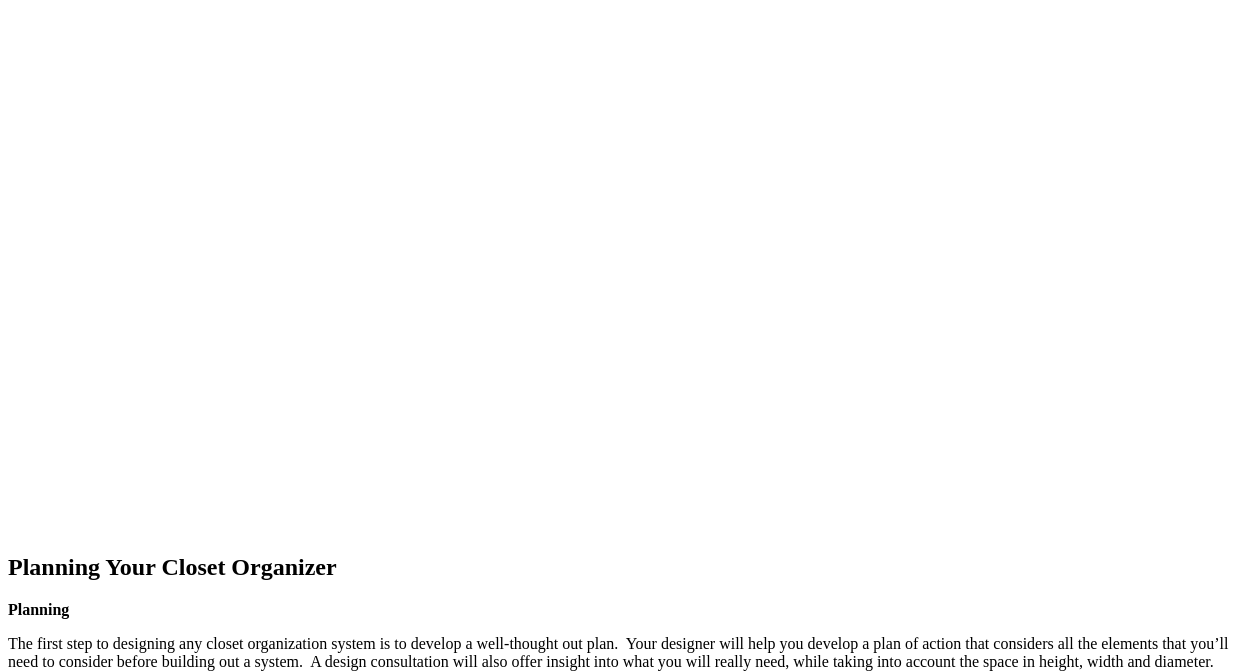 click at bounding box center (8, 9885) 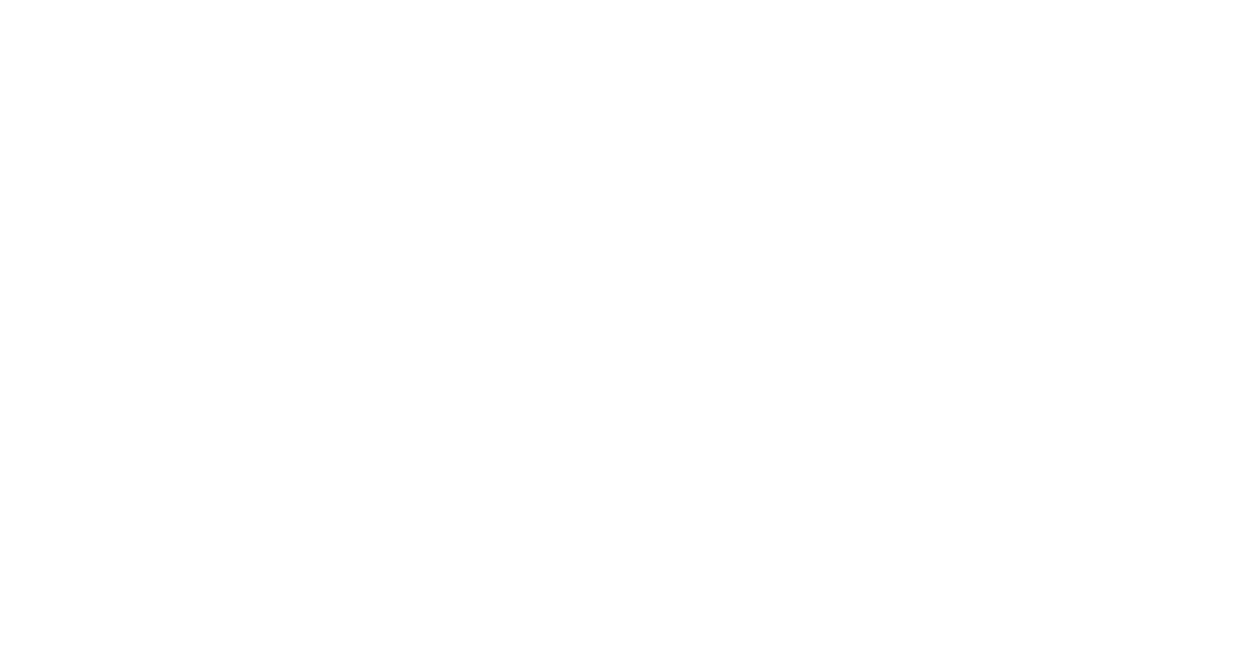 scroll, scrollTop: 2333, scrollLeft: 0, axis: vertical 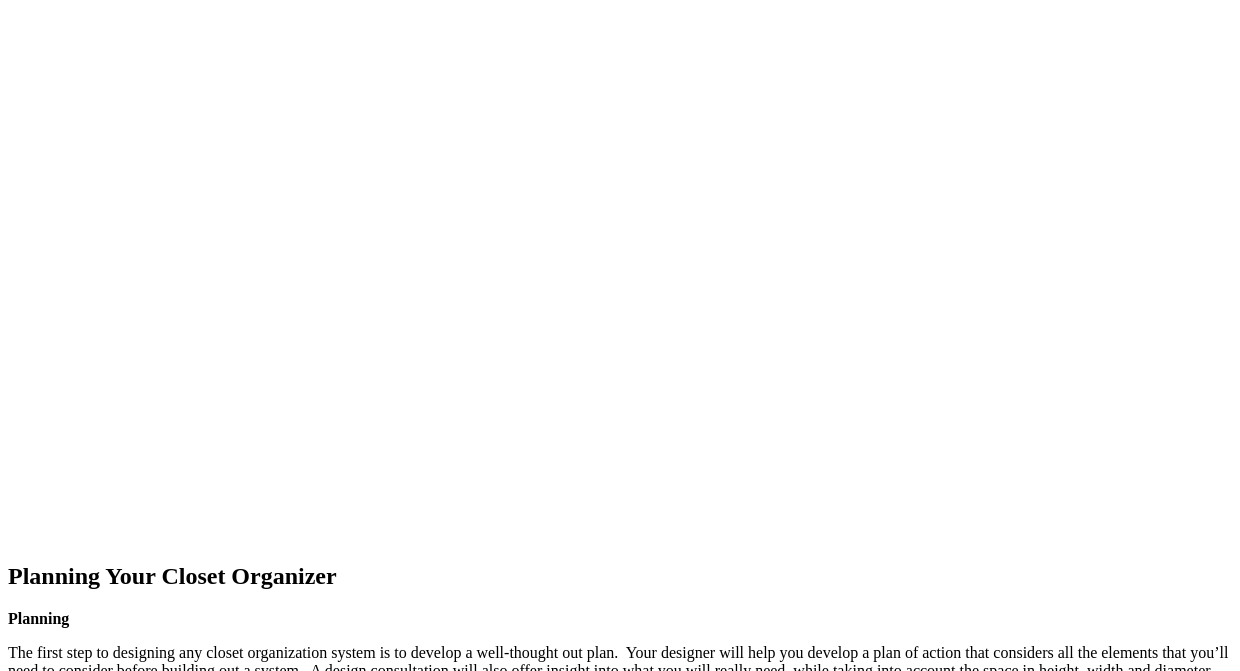 click at bounding box center (8, 9912) 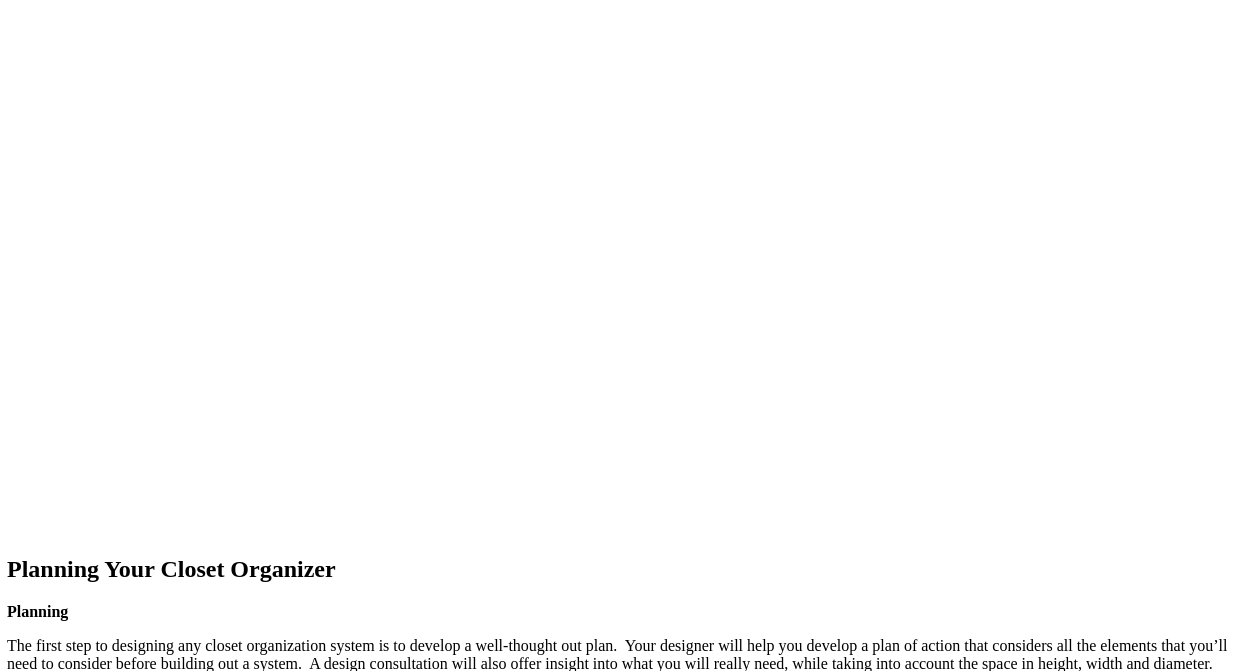 scroll, scrollTop: 2346, scrollLeft: 0, axis: vertical 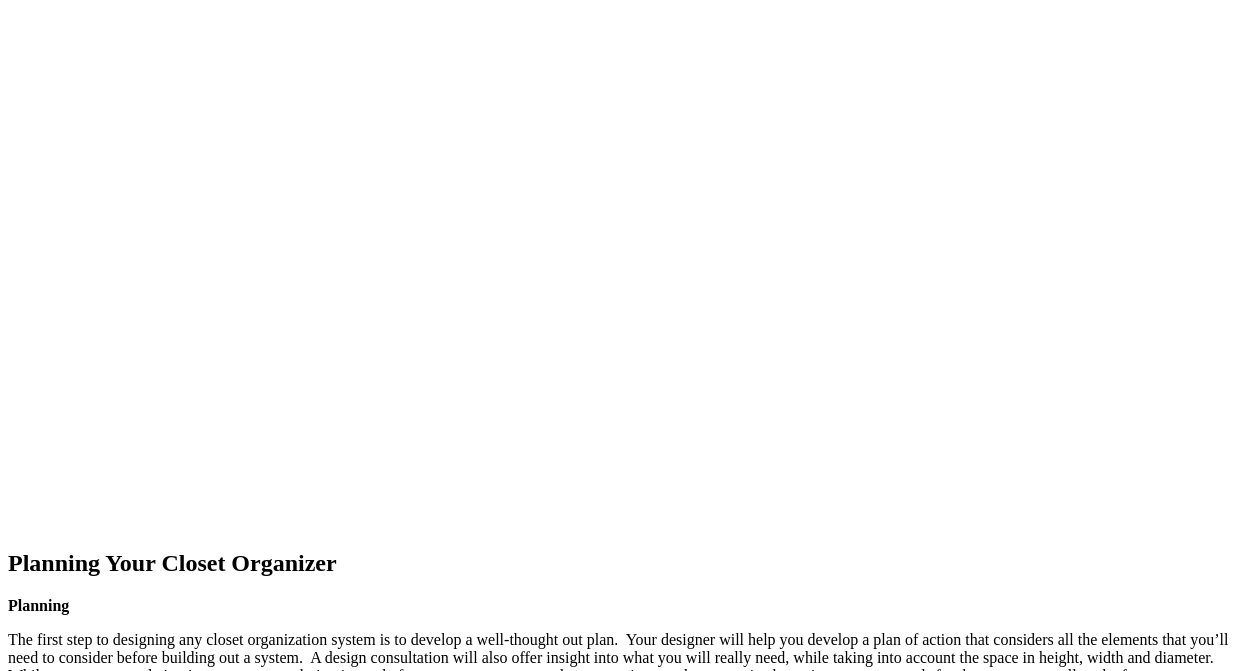 click at bounding box center [-721, 1543] 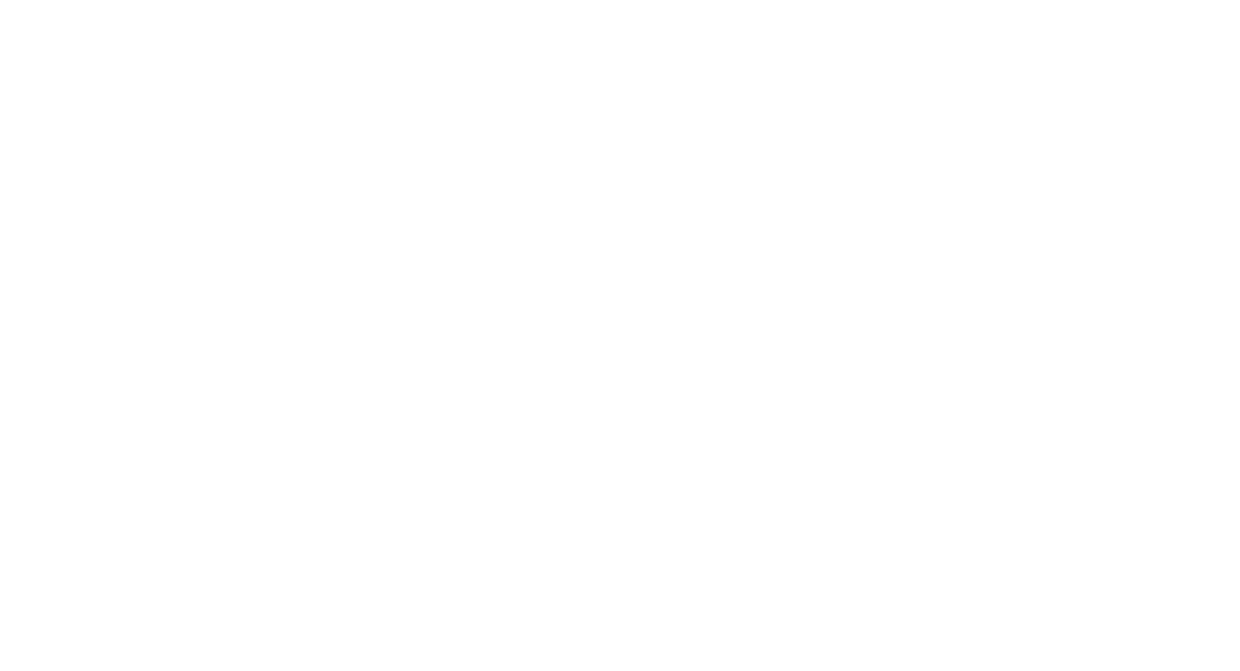 scroll, scrollTop: 2167, scrollLeft: 0, axis: vertical 